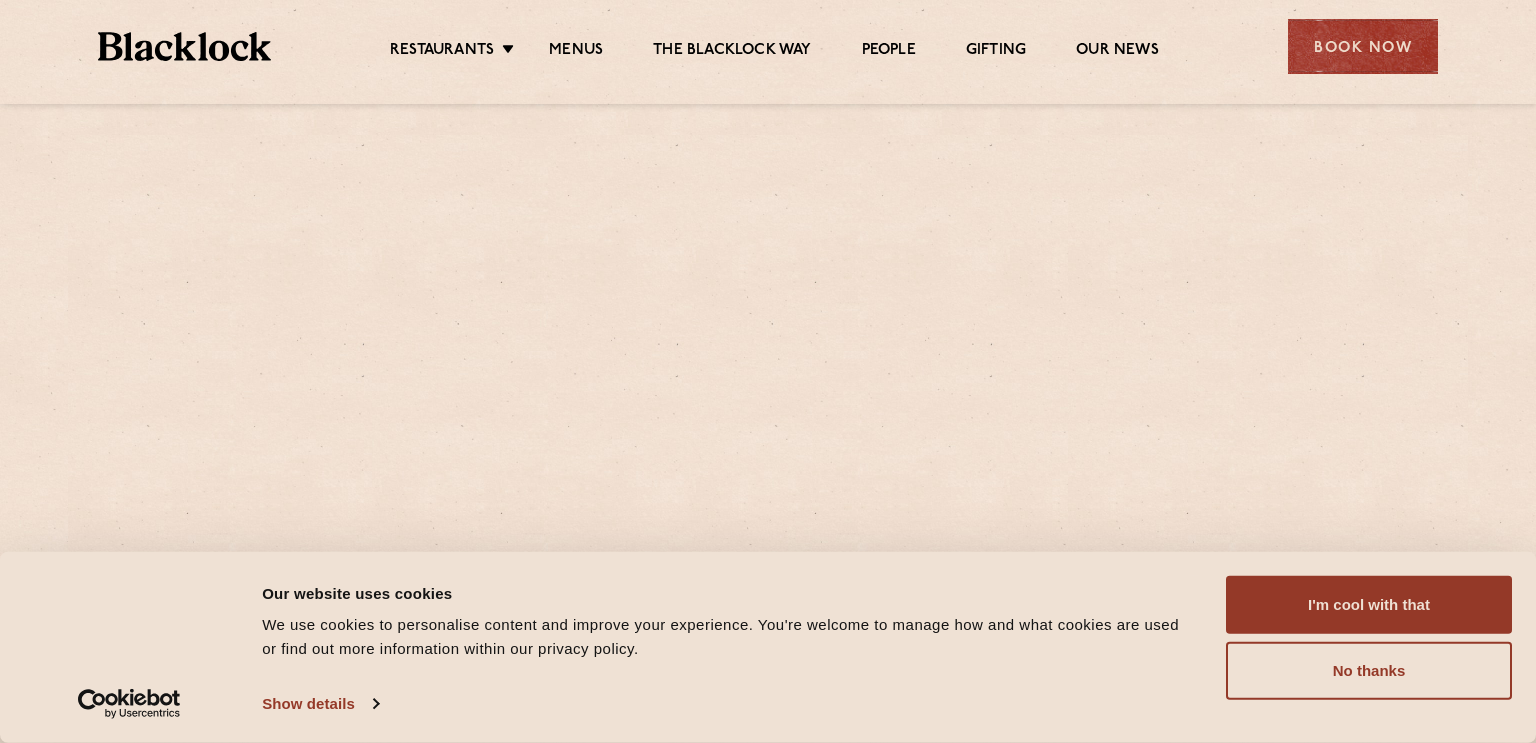 scroll, scrollTop: 0, scrollLeft: 0, axis: both 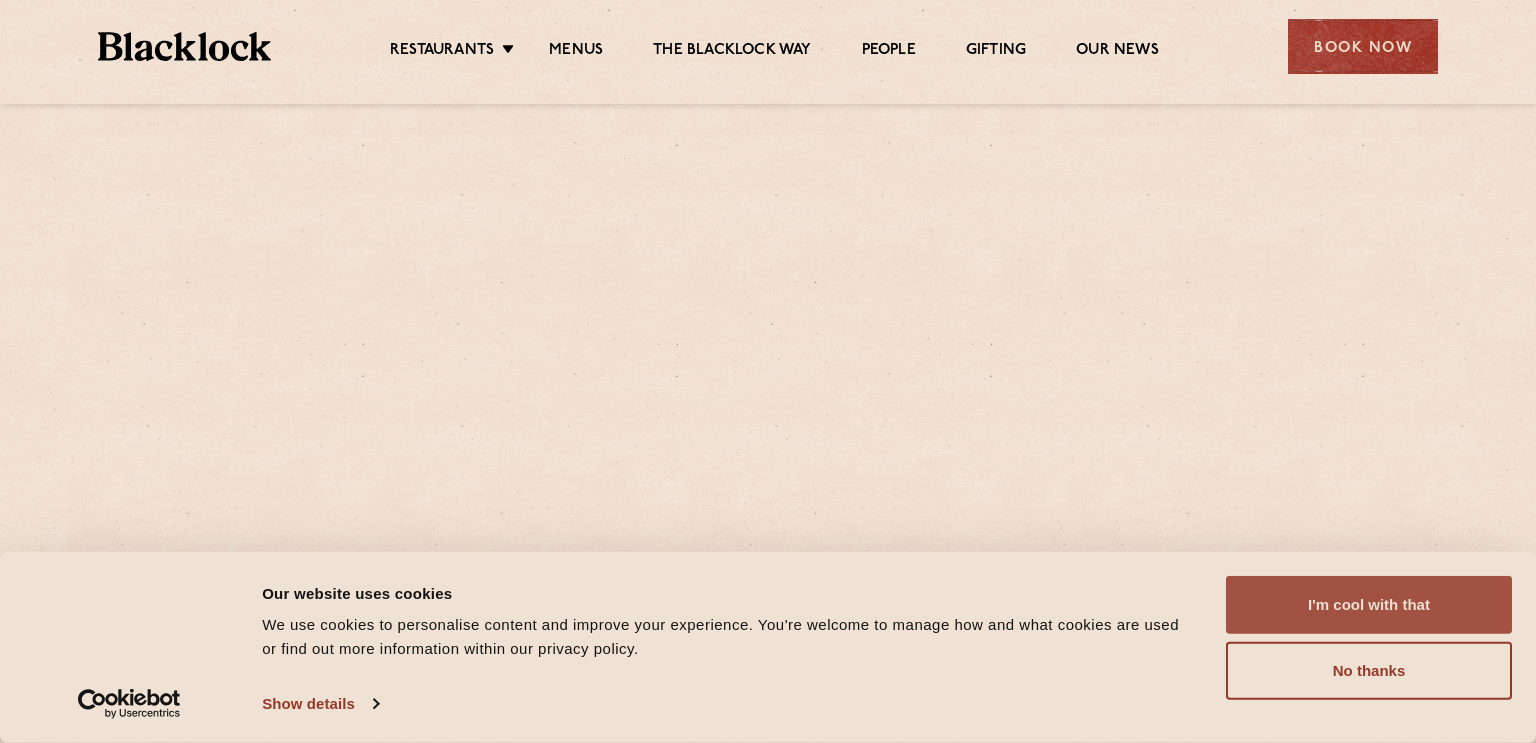 click on "I'm cool with that" at bounding box center [1369, 605] 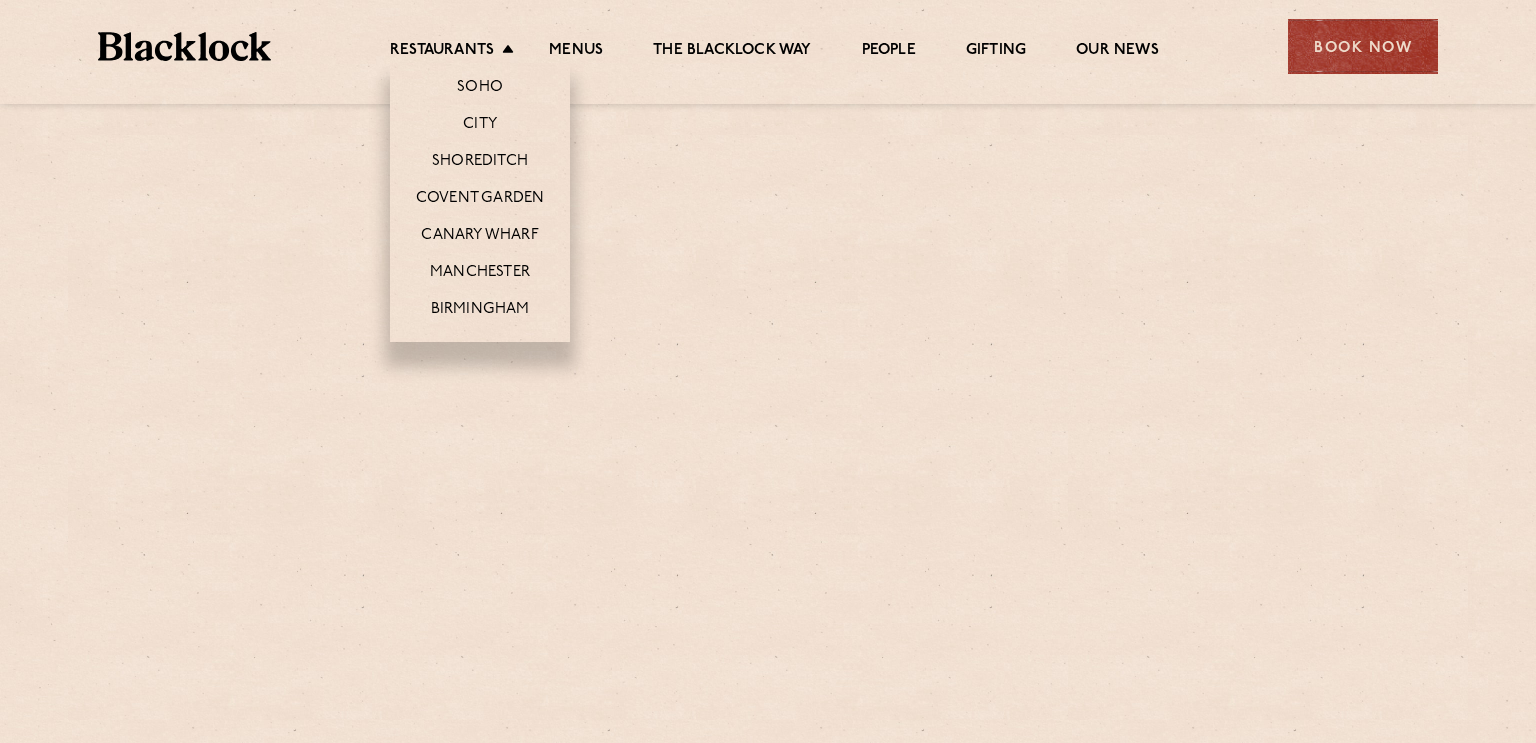 click on "Restaurants Soho City Shoreditch Covent Garden Canary Wharf Manchester Birmingham" at bounding box center [457, 52] 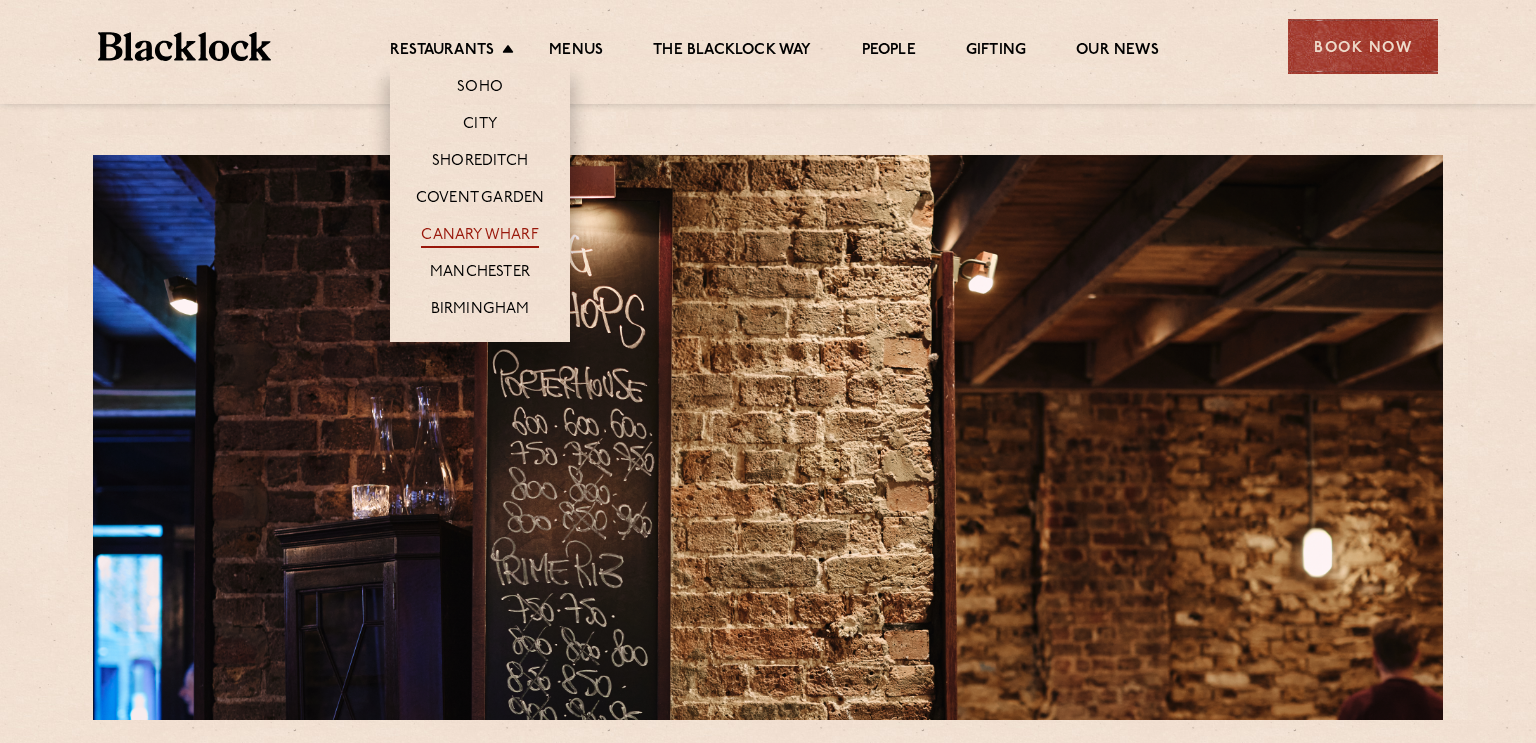 click on "Canary Wharf" at bounding box center [479, 237] 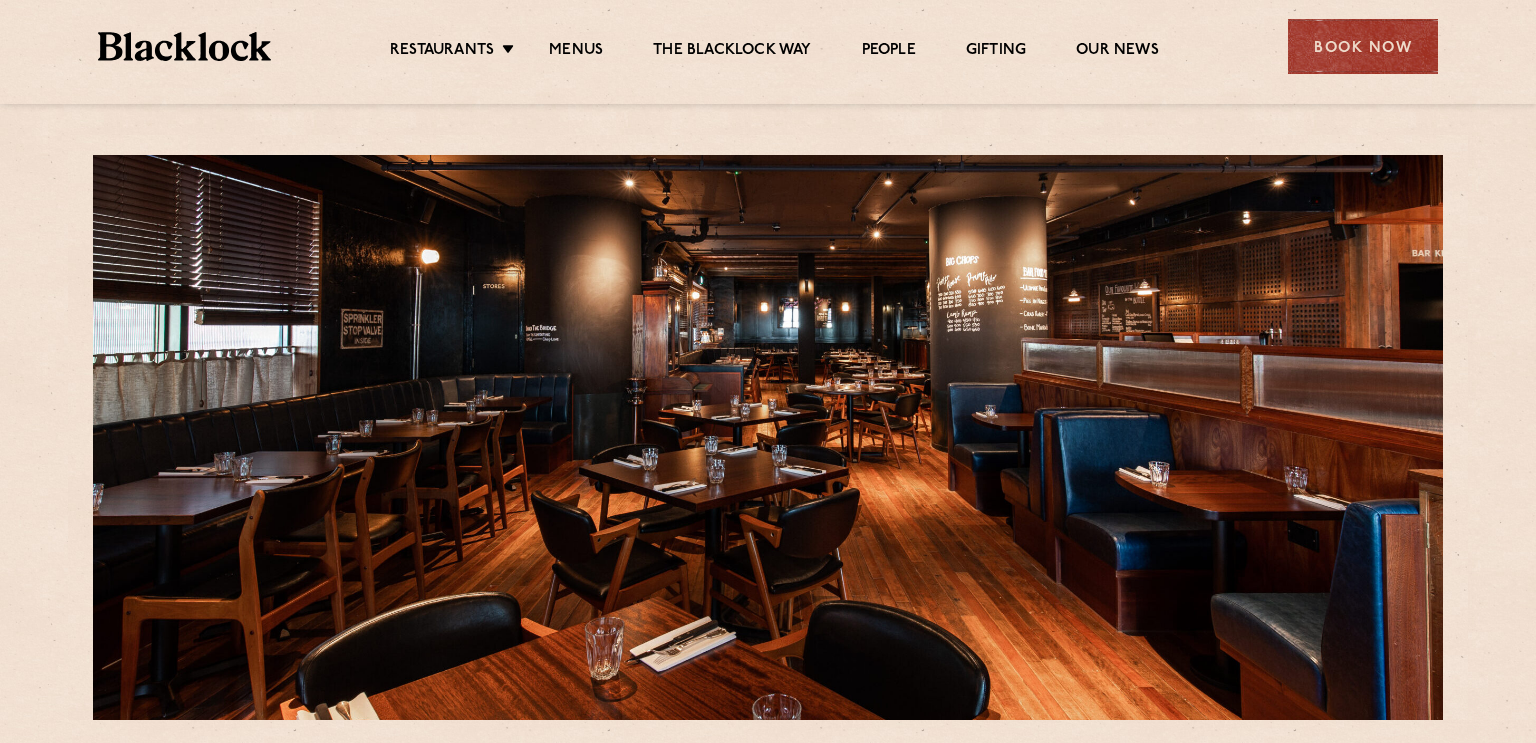 scroll, scrollTop: 0, scrollLeft: 0, axis: both 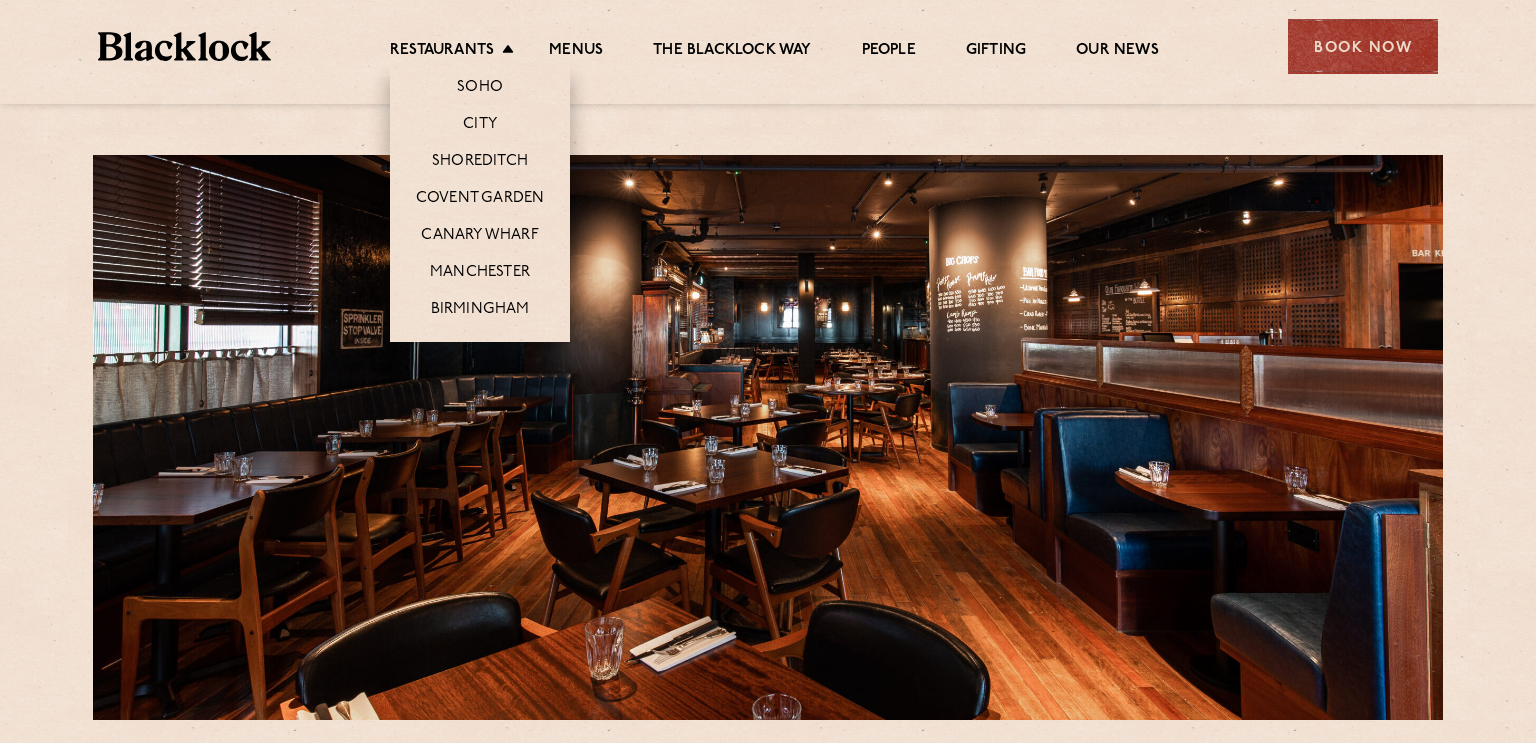click on "Restaurants Soho City Shoreditch Covent Garden Canary Wharf Manchester Birmingham" at bounding box center (457, 52) 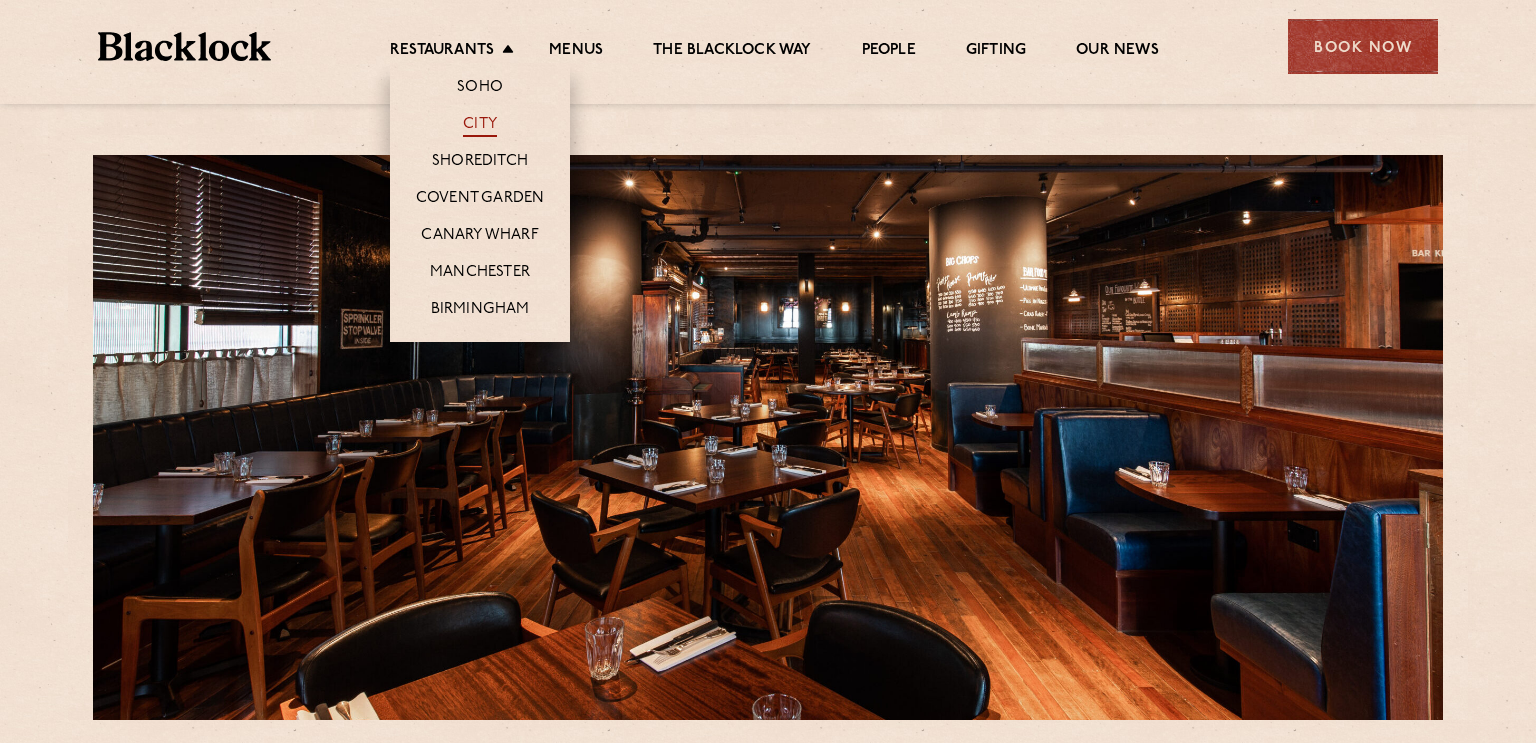 click on "City" at bounding box center (480, 126) 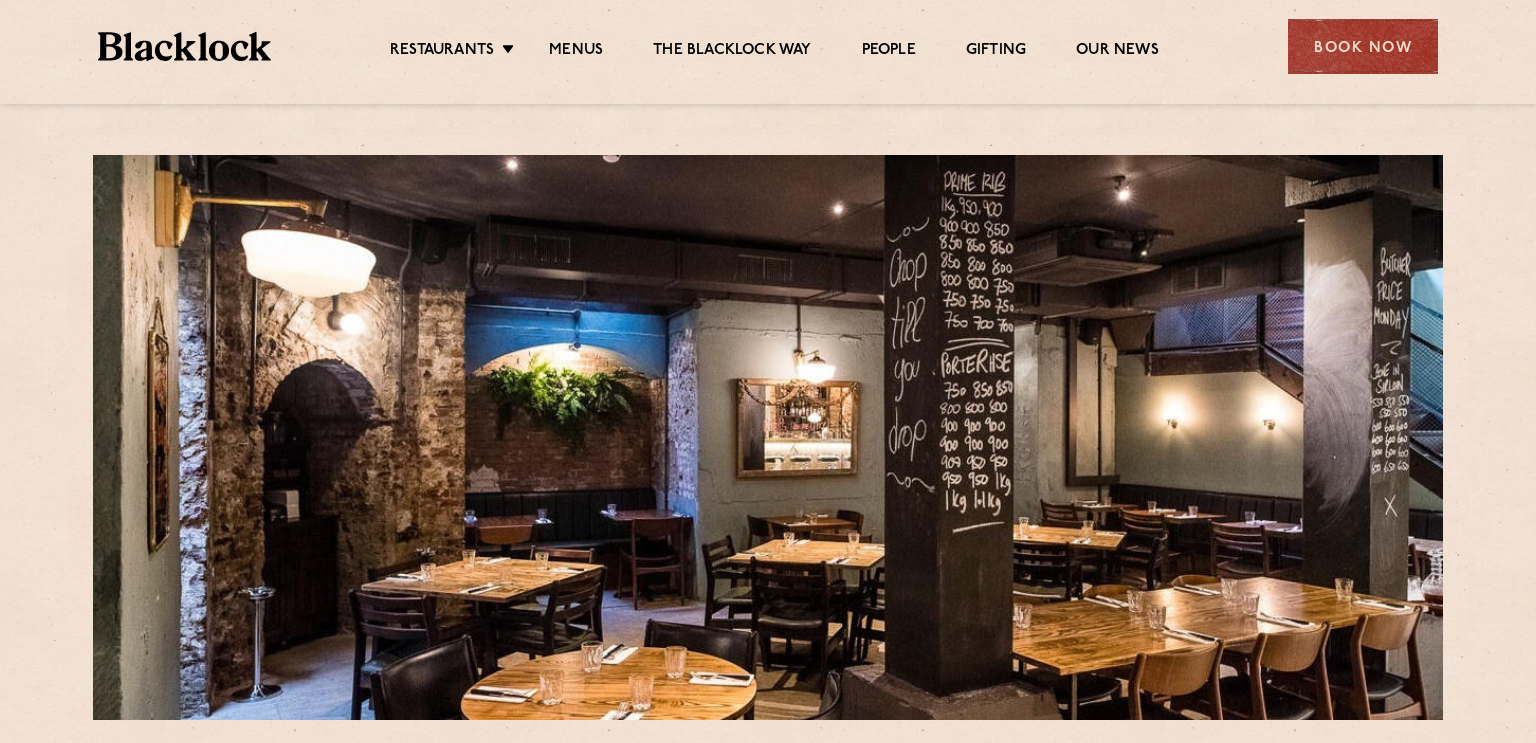 scroll, scrollTop: 0, scrollLeft: 0, axis: both 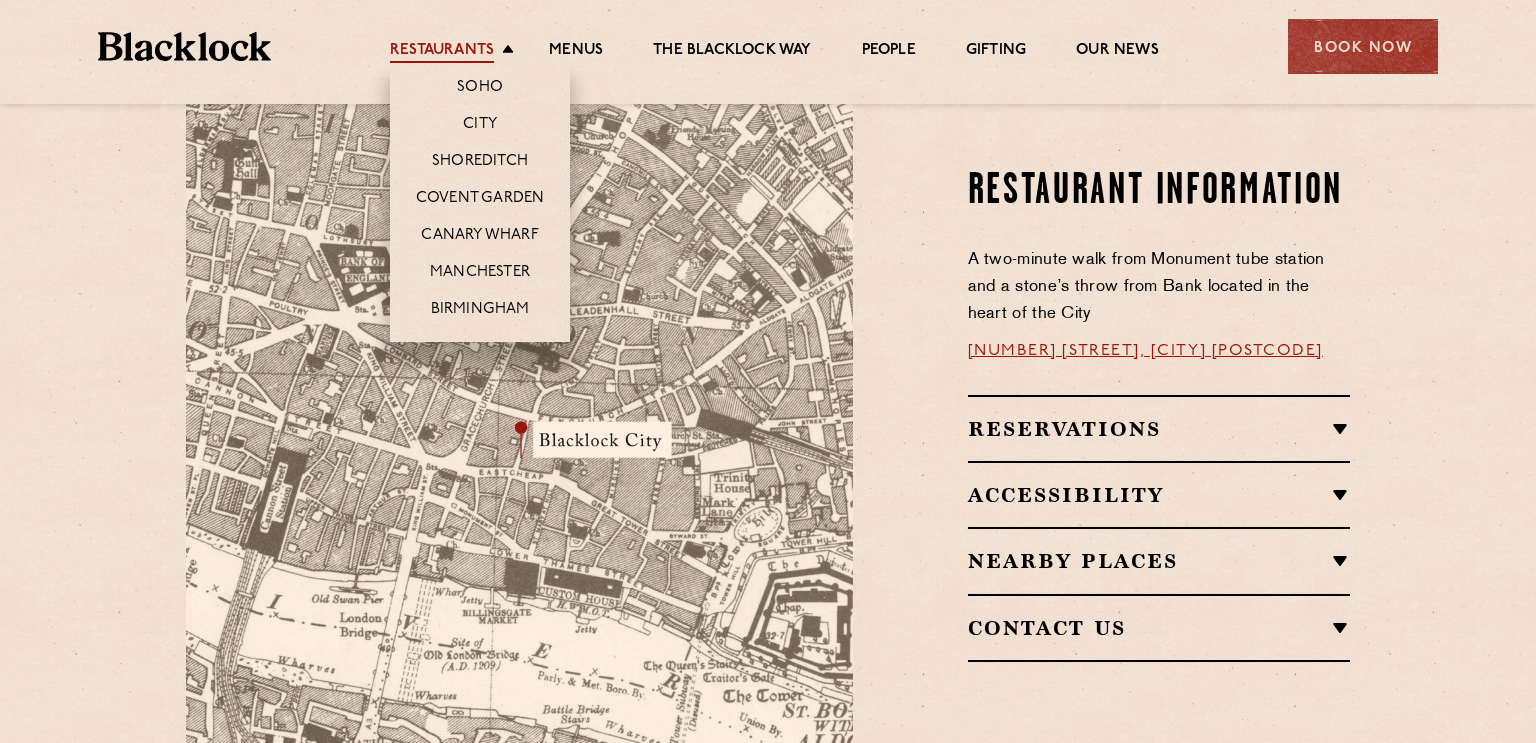 click on "Restaurants" at bounding box center (442, 52) 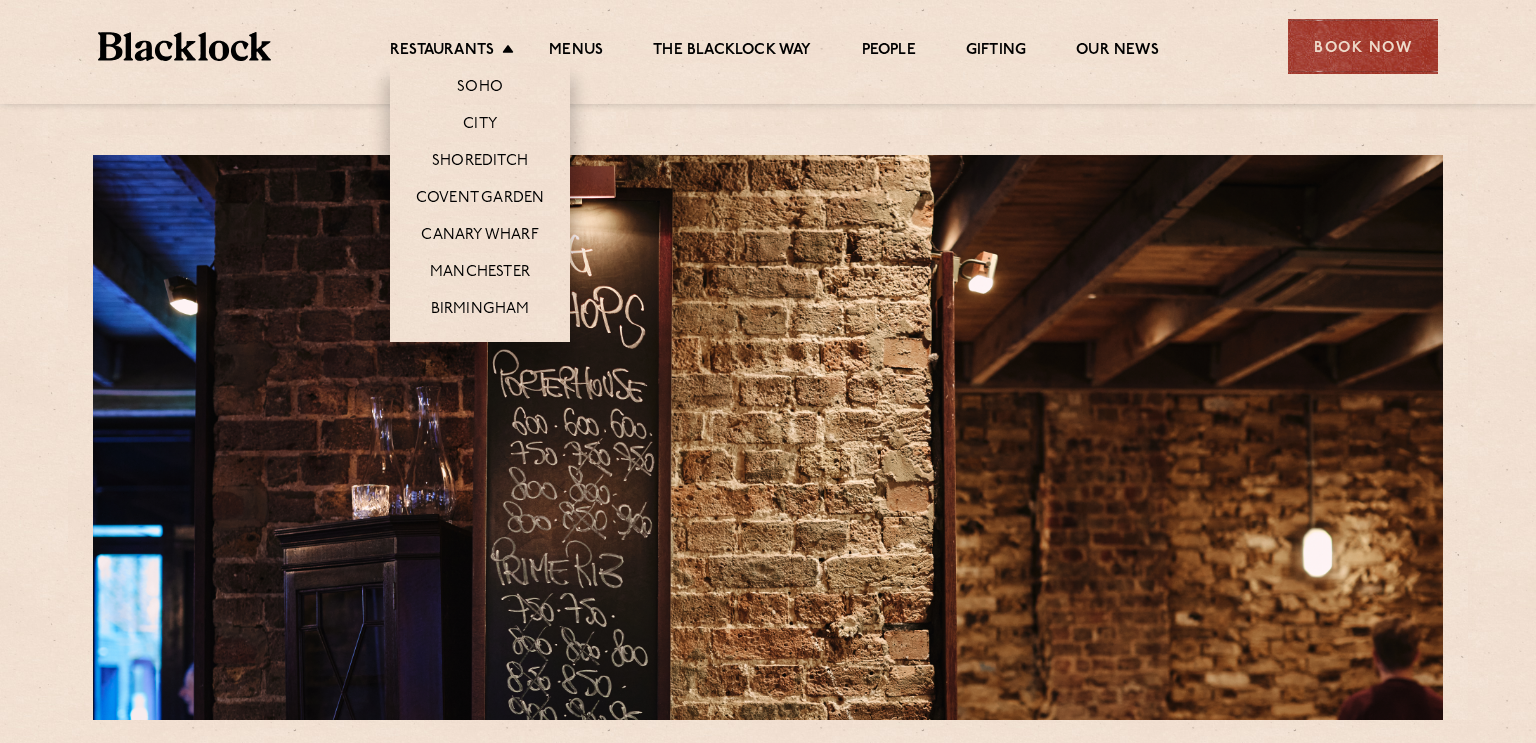 scroll, scrollTop: 0, scrollLeft: 0, axis: both 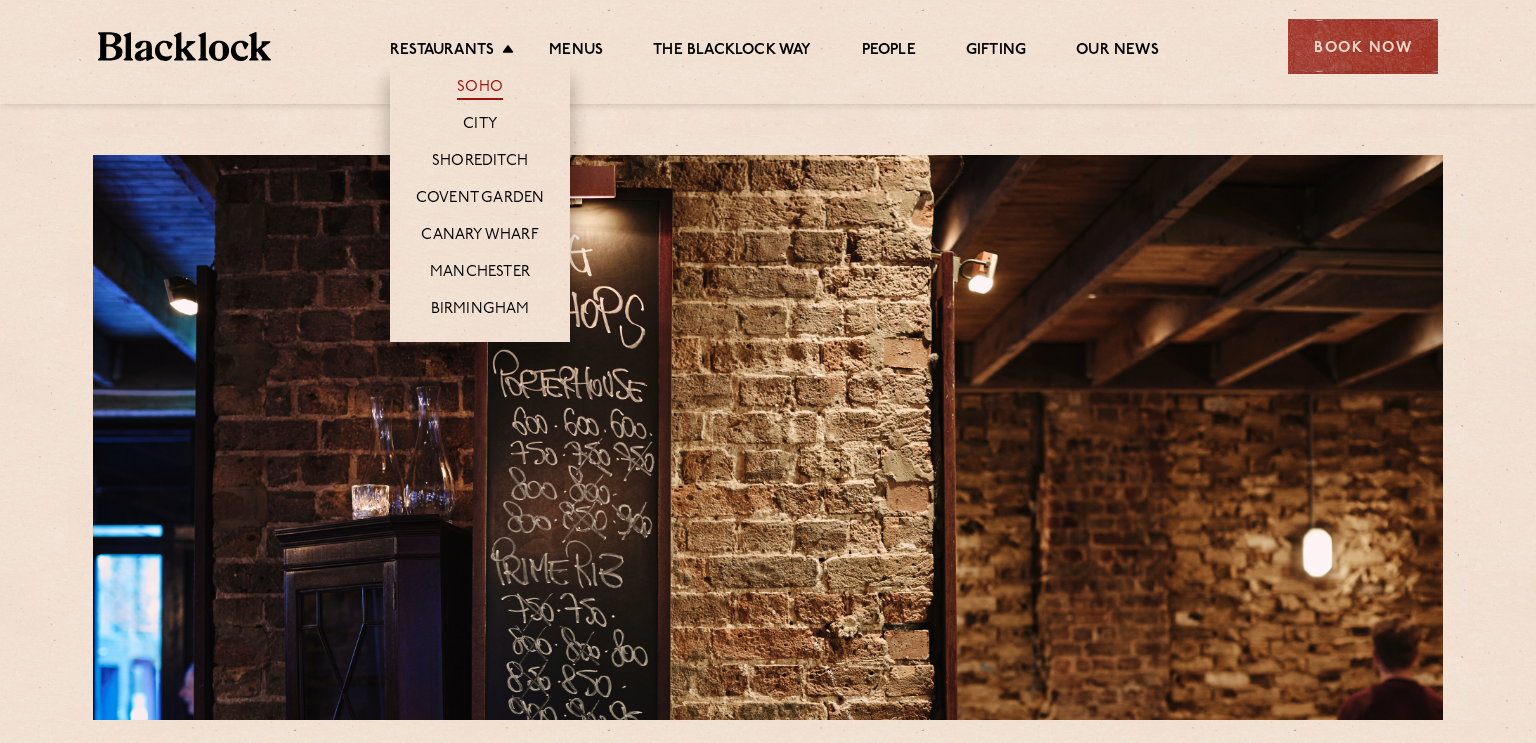click on "Soho" at bounding box center [480, 89] 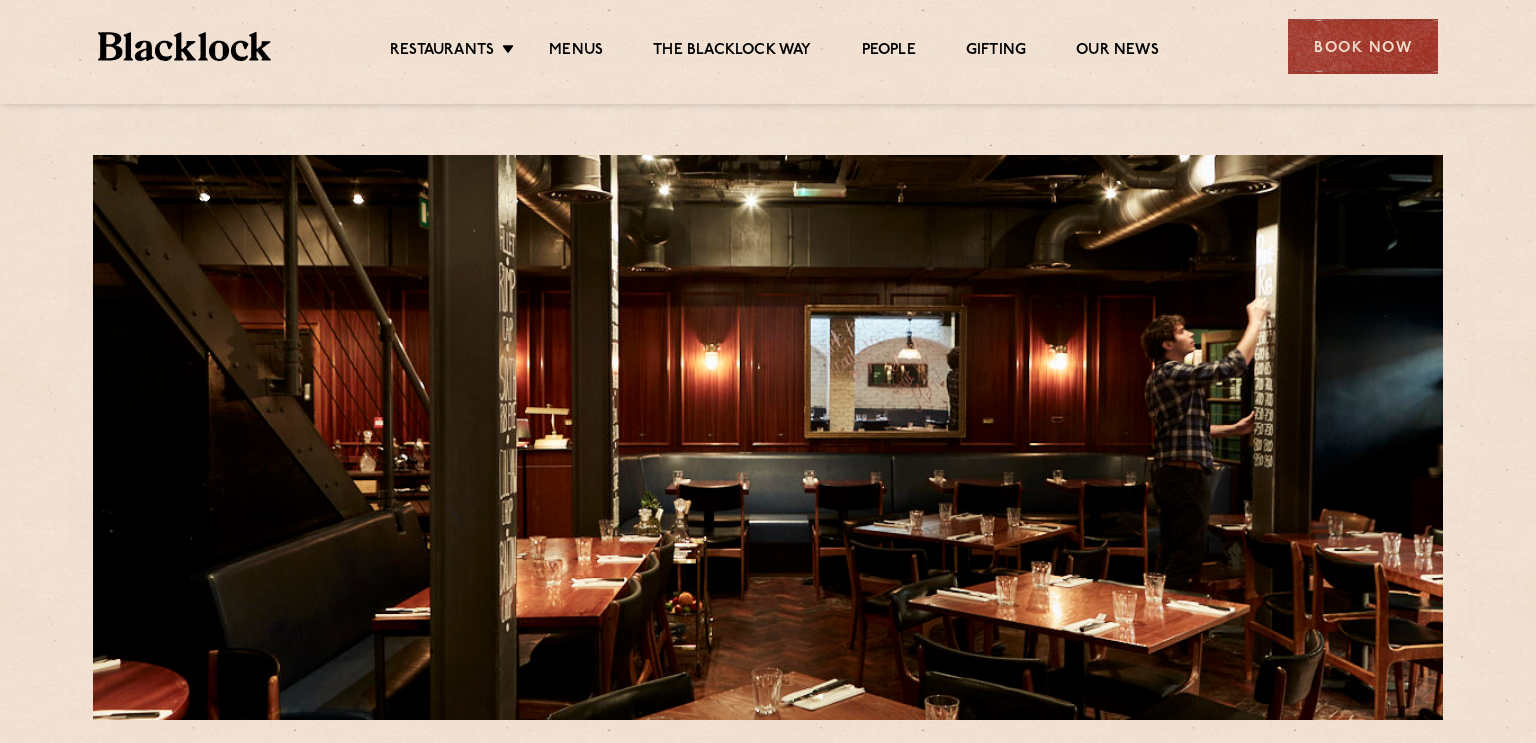 scroll, scrollTop: 0, scrollLeft: 0, axis: both 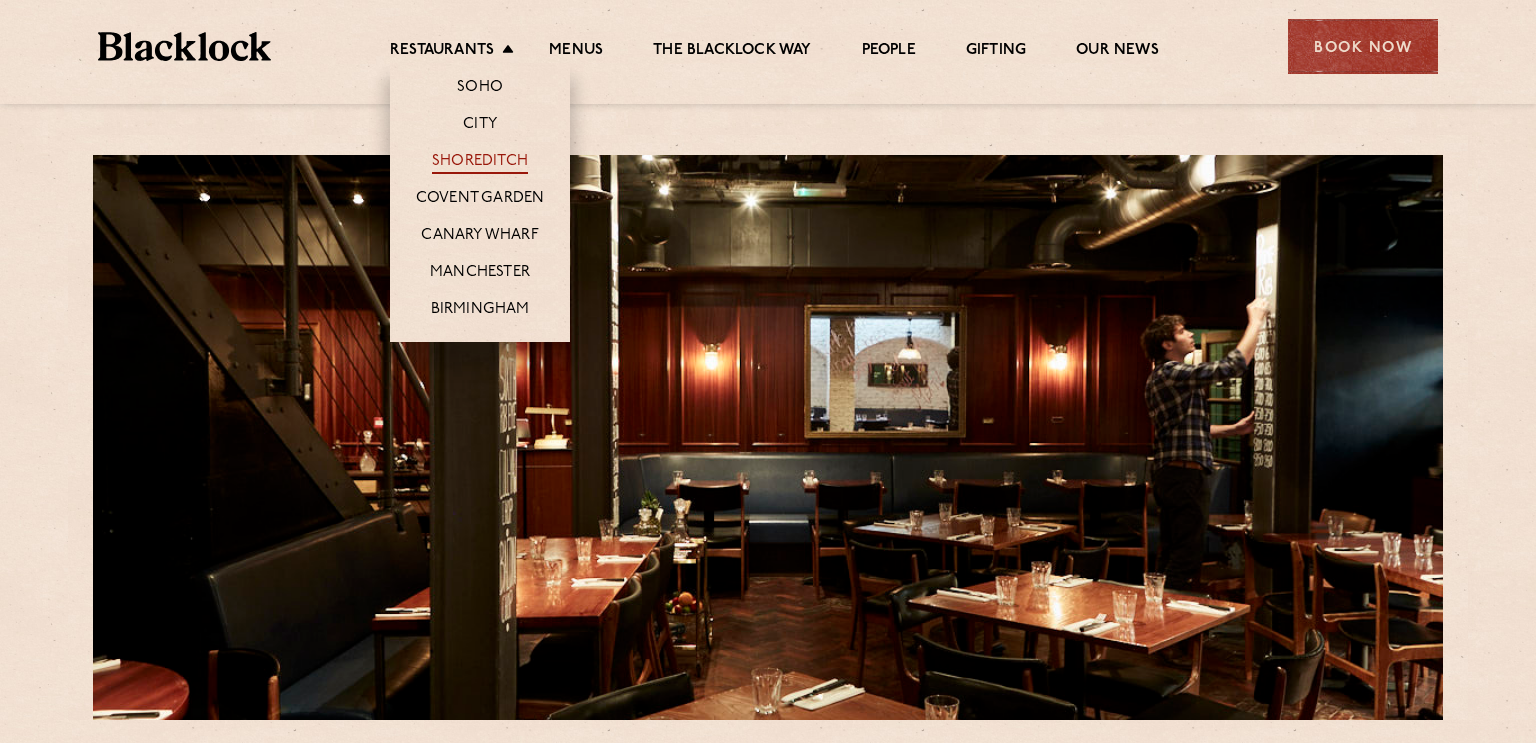 click on "Shoreditch" at bounding box center (480, 163) 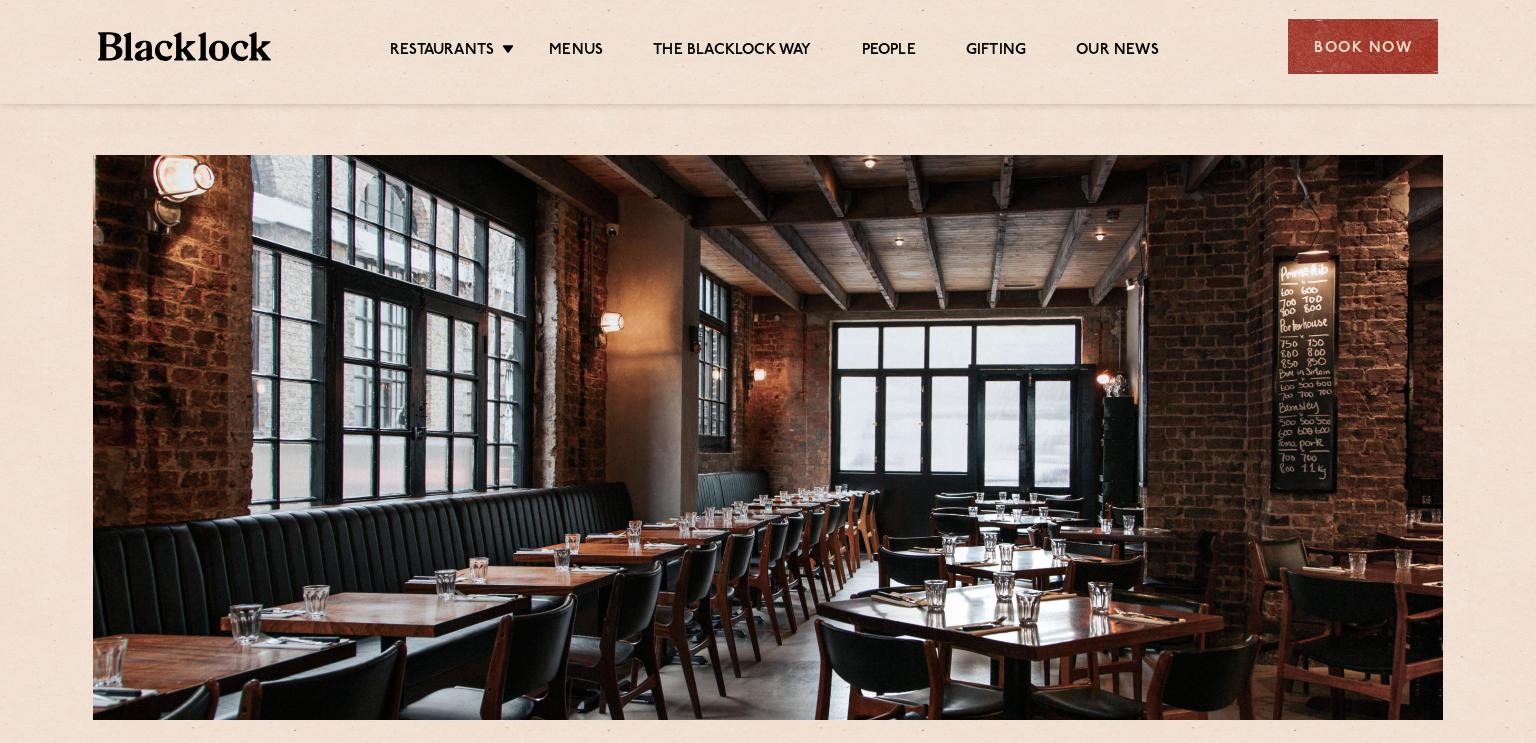 scroll, scrollTop: 0, scrollLeft: 0, axis: both 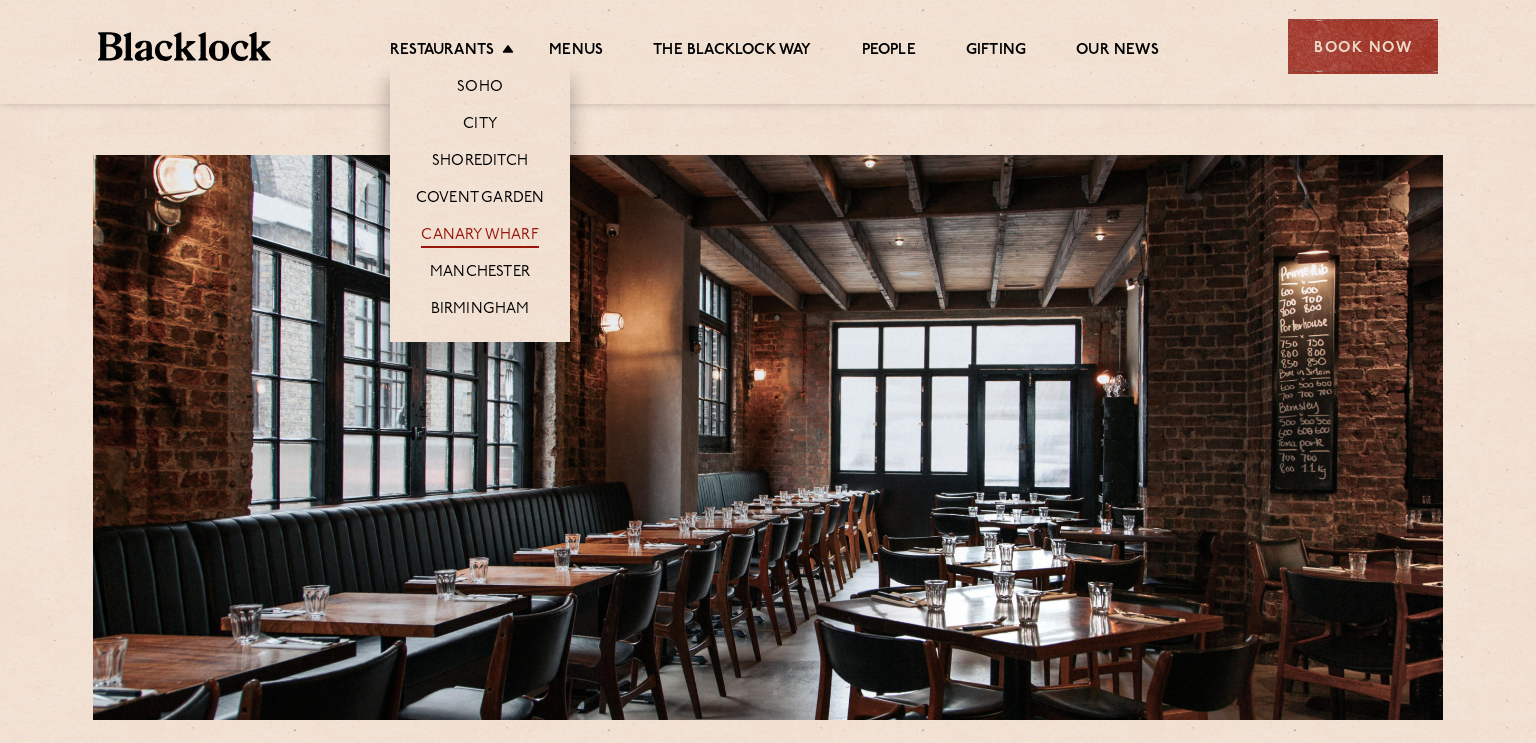 click on "Canary Wharf" at bounding box center [479, 237] 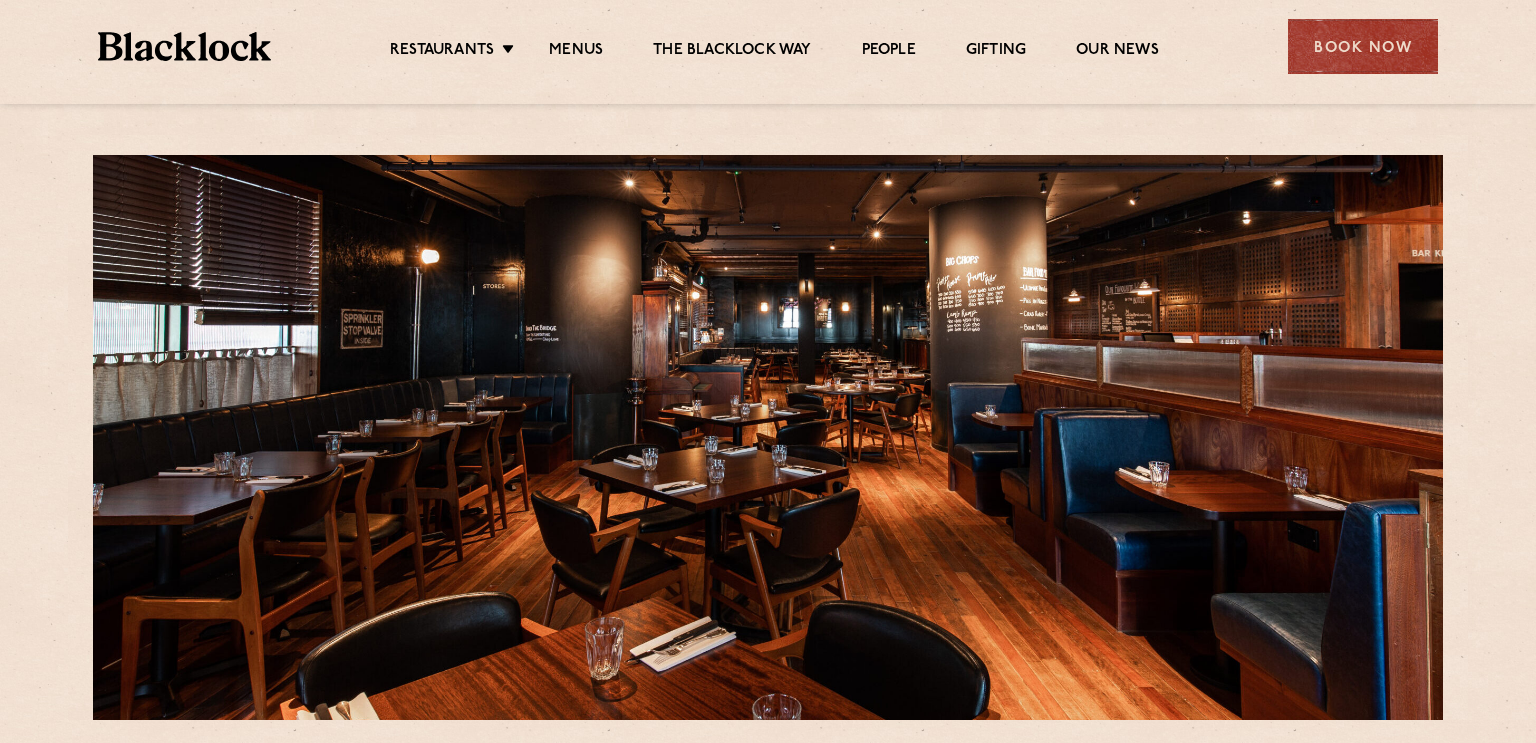 scroll, scrollTop: 0, scrollLeft: 0, axis: both 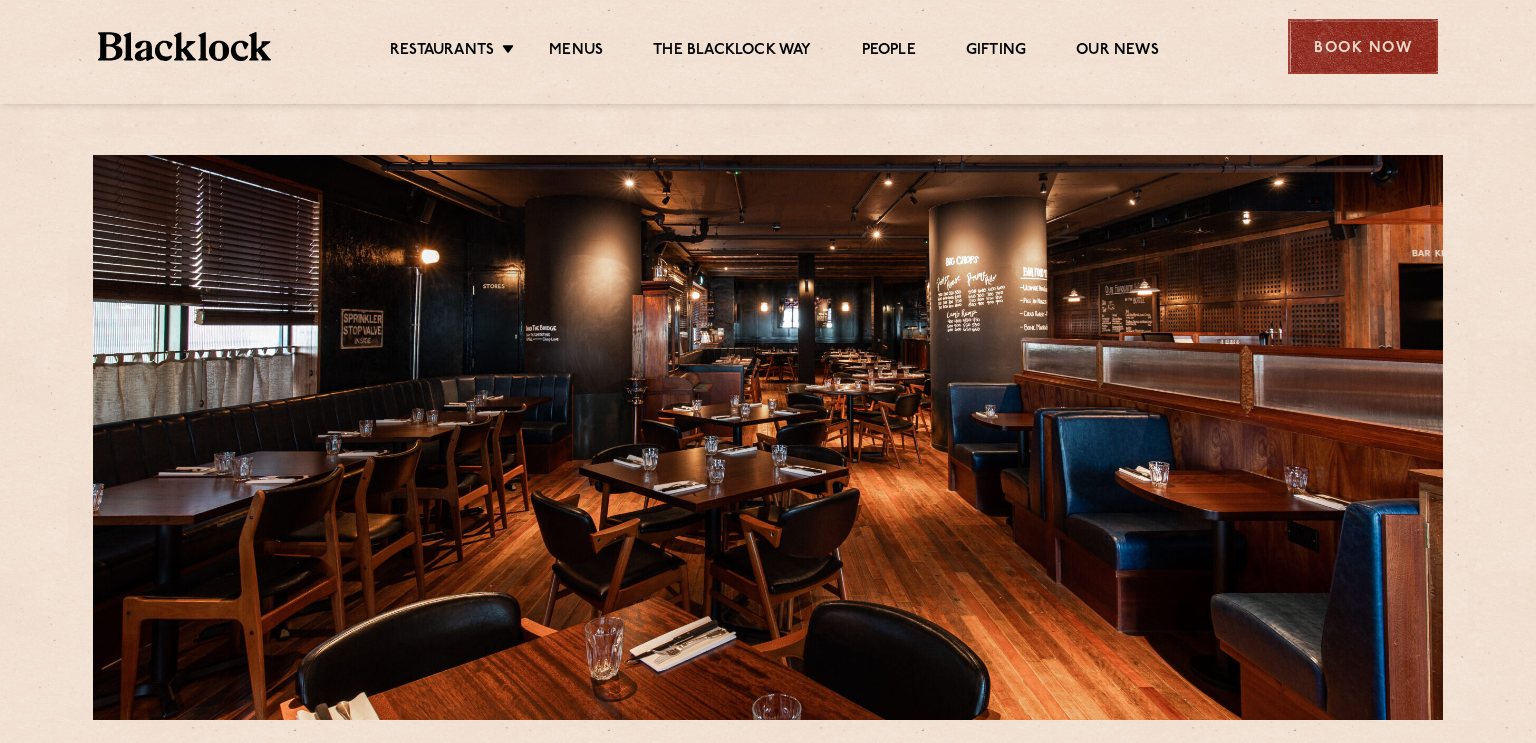 click on "Book Now" at bounding box center [1363, 46] 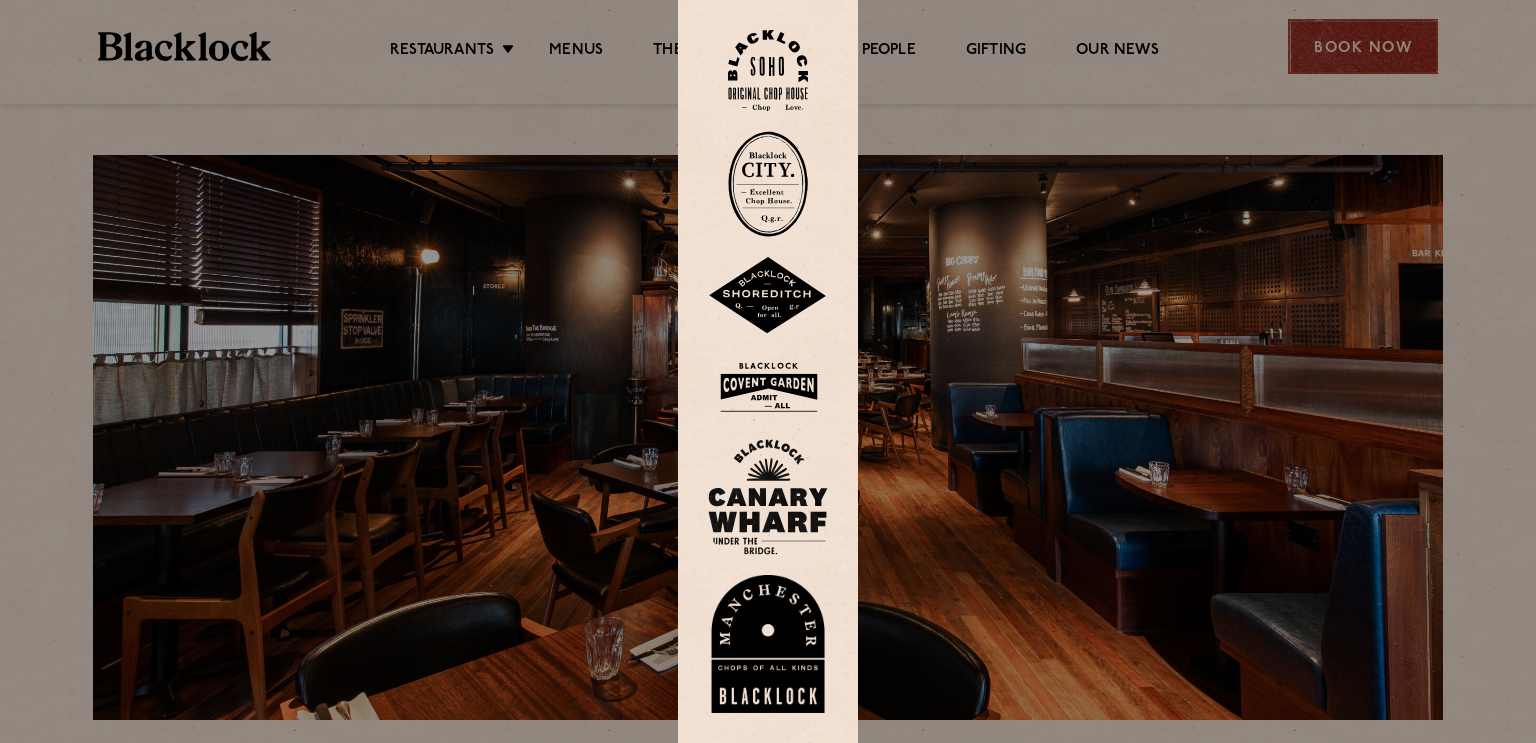 click at bounding box center [768, 371] 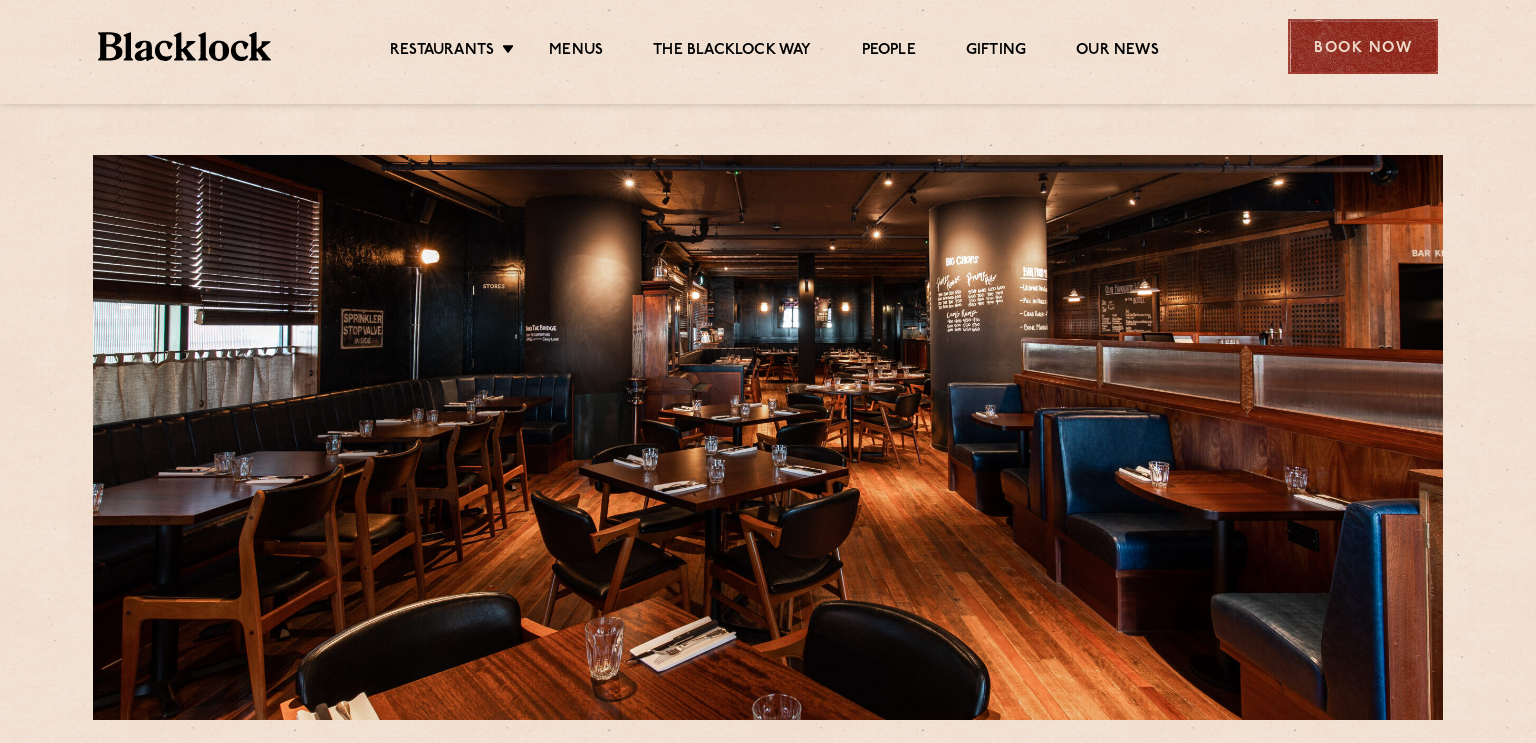 click on "Book Now" at bounding box center [1363, 46] 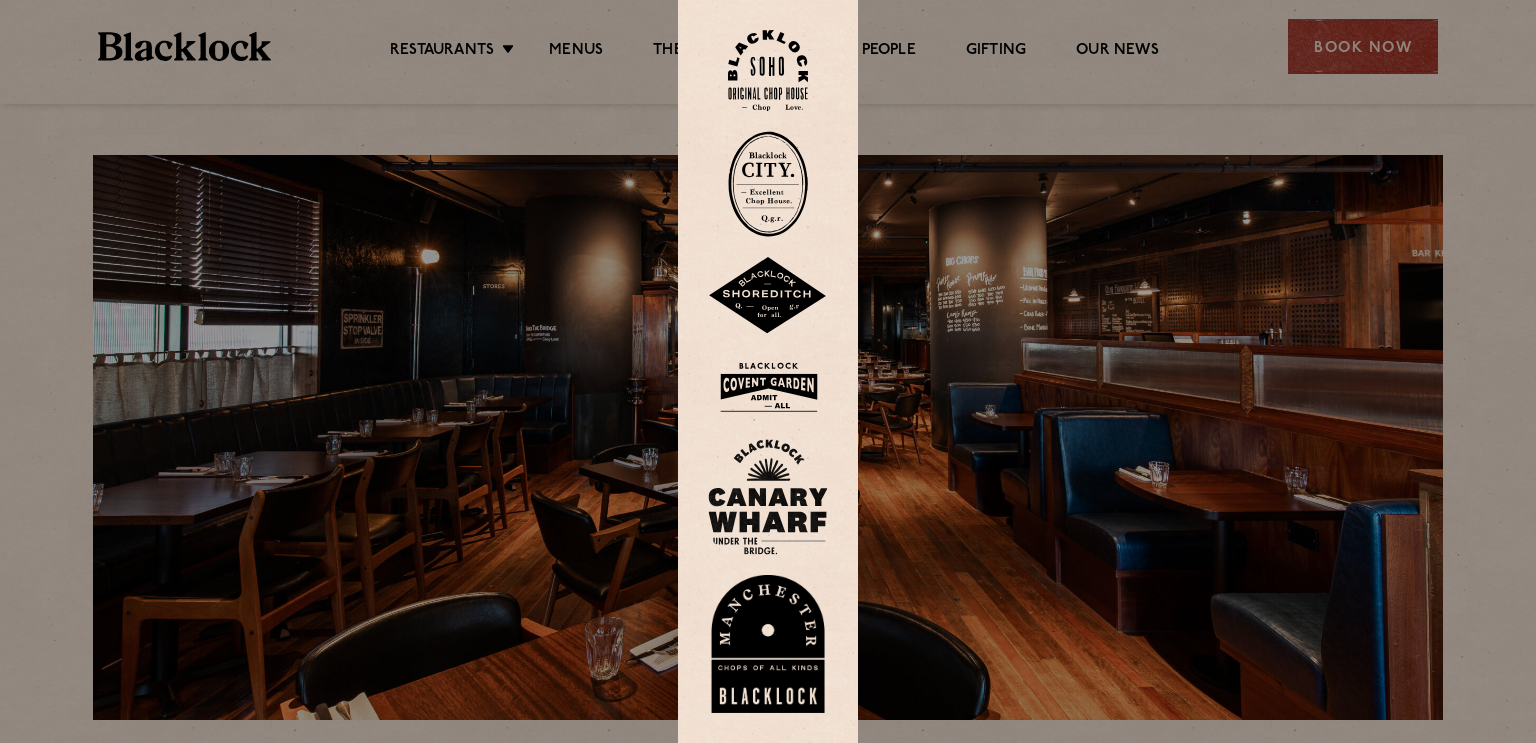 click at bounding box center (768, 184) 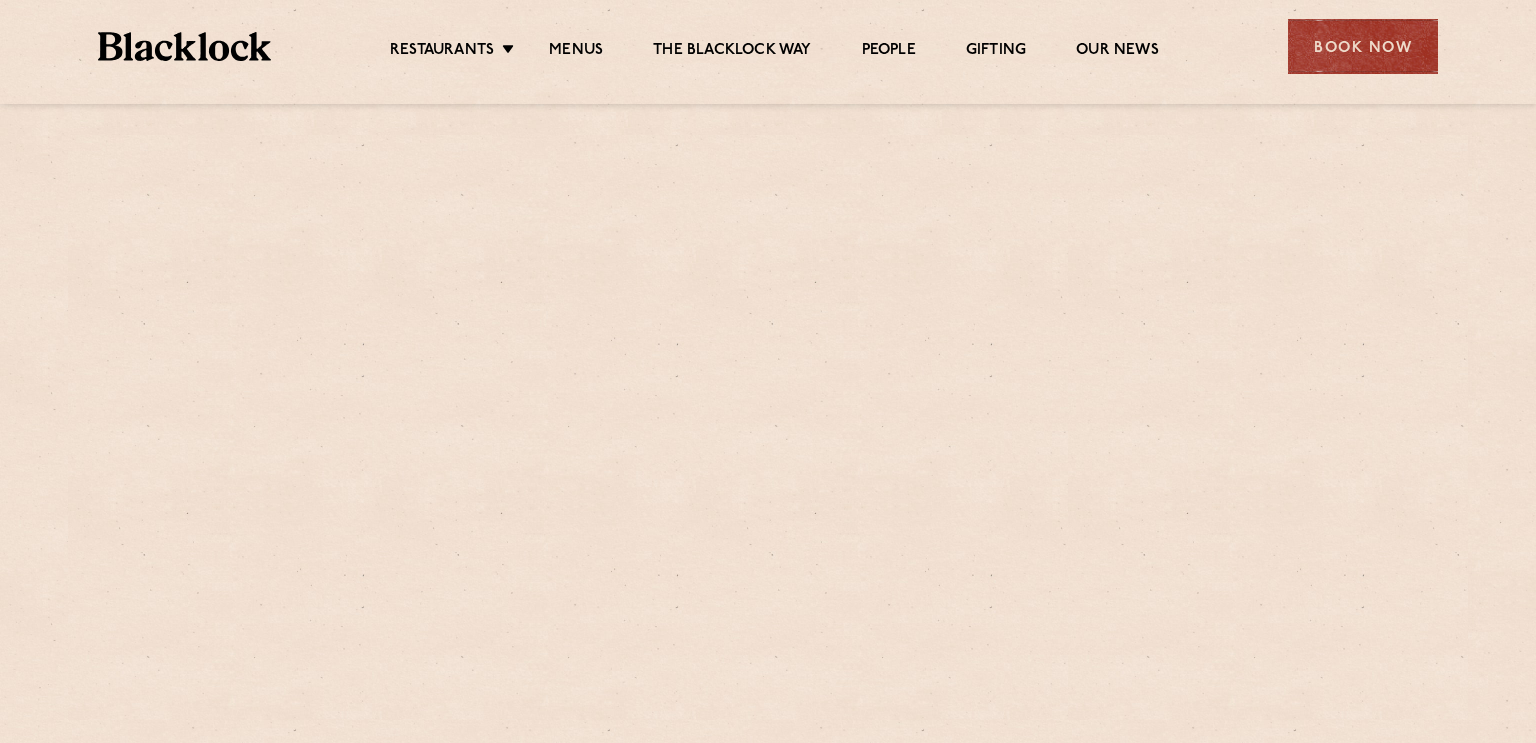 scroll, scrollTop: 0, scrollLeft: 0, axis: both 